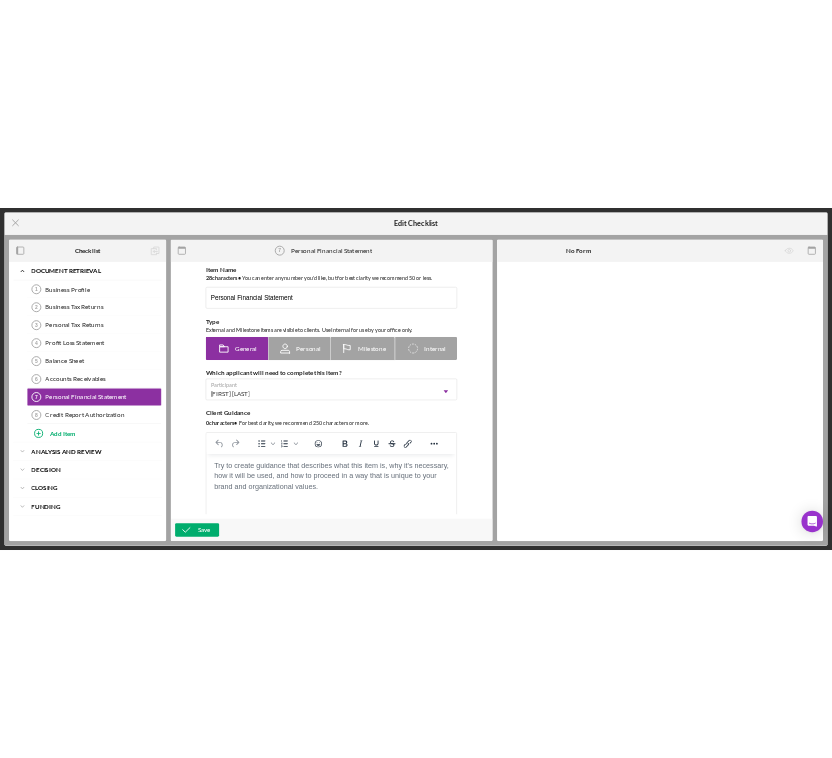 scroll, scrollTop: 0, scrollLeft: 0, axis: both 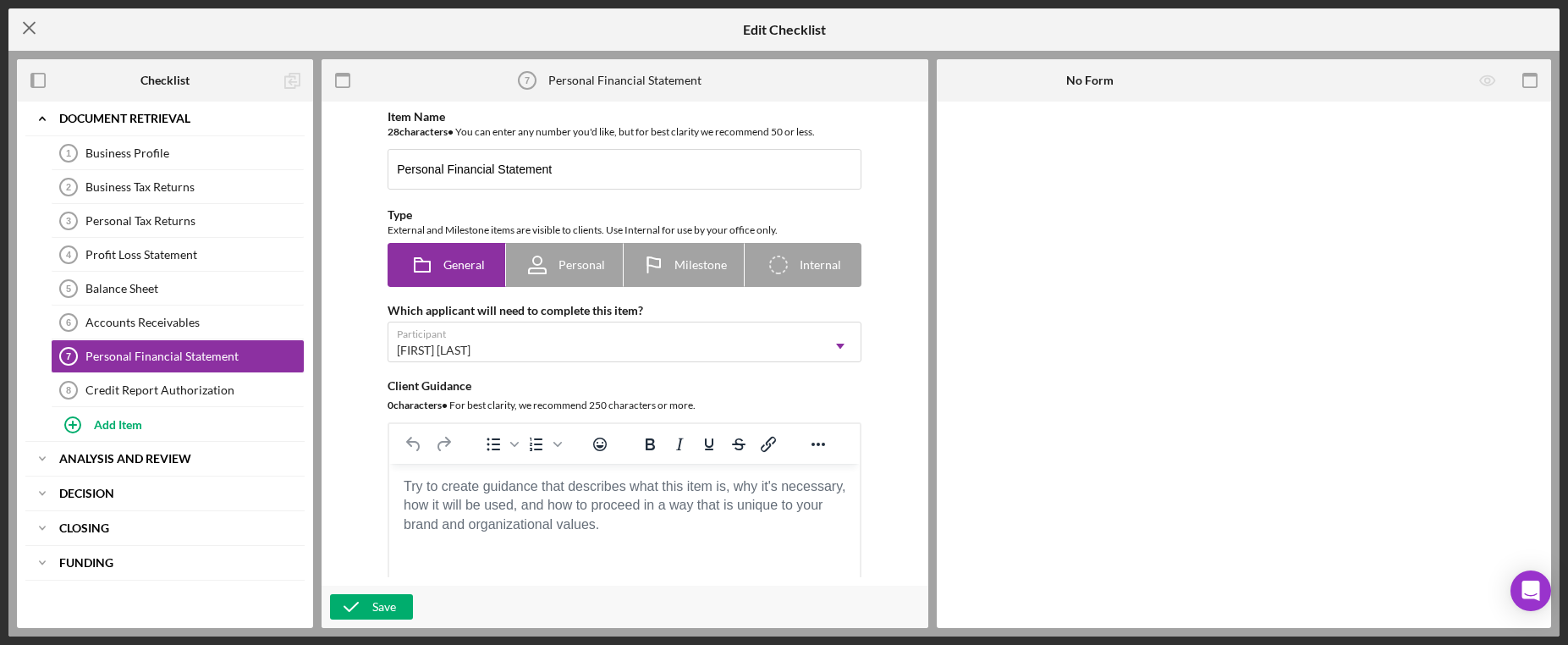 click on "Icon/Menu Close" 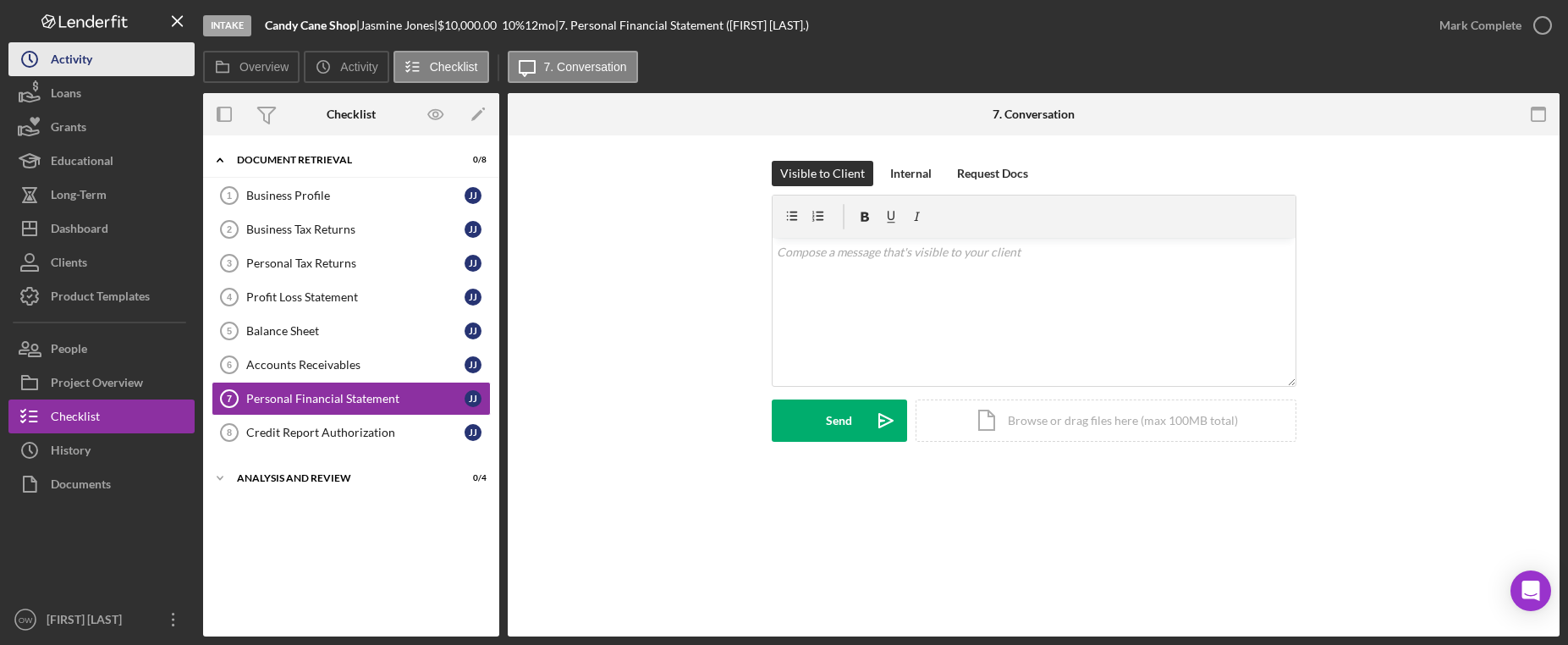 click on "Activity" at bounding box center (71, 61) 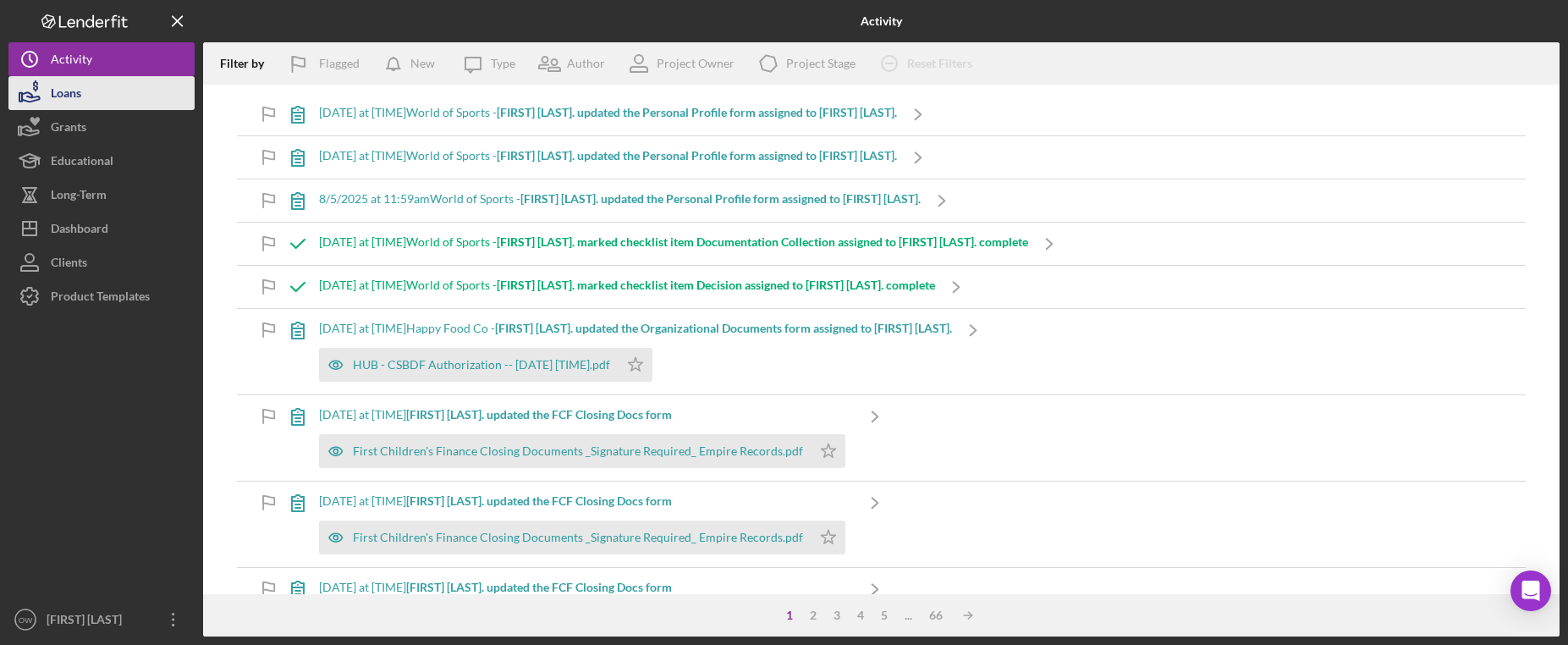 click on "Loans" at bounding box center [102, 93] 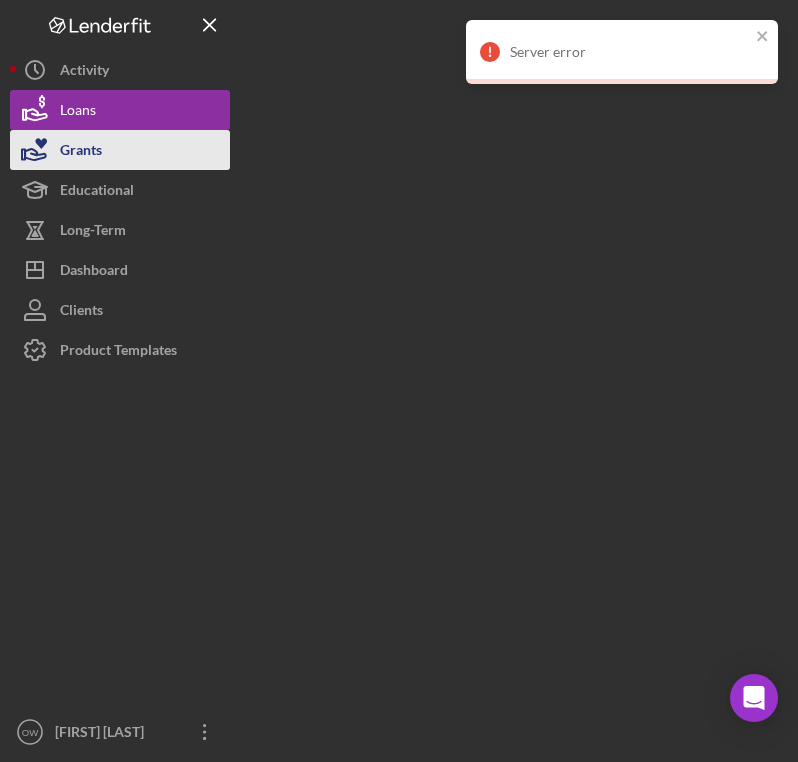 click on "Grants" at bounding box center (120, 150) 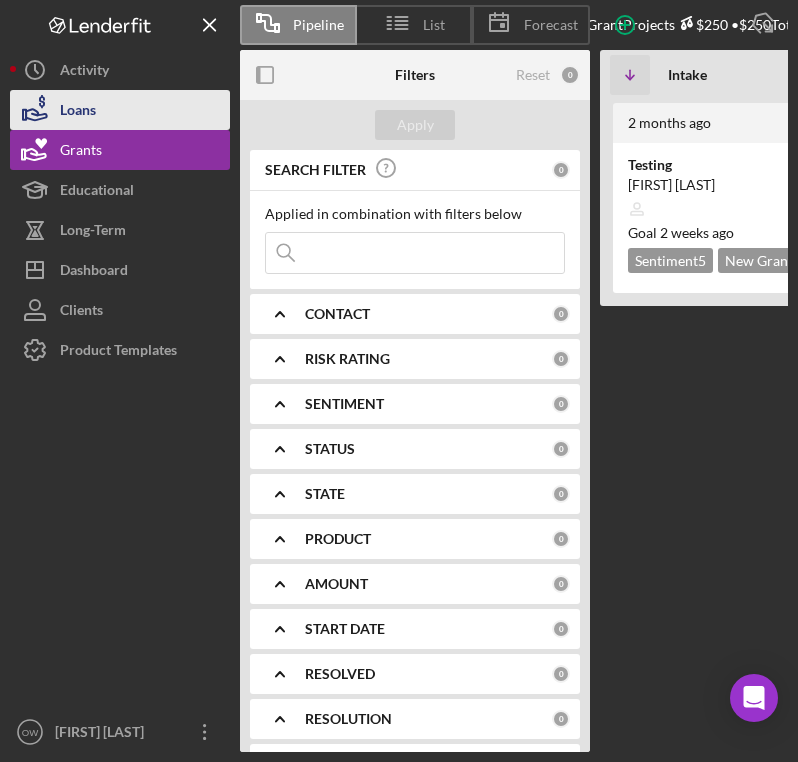 click on "Loans" at bounding box center [120, 110] 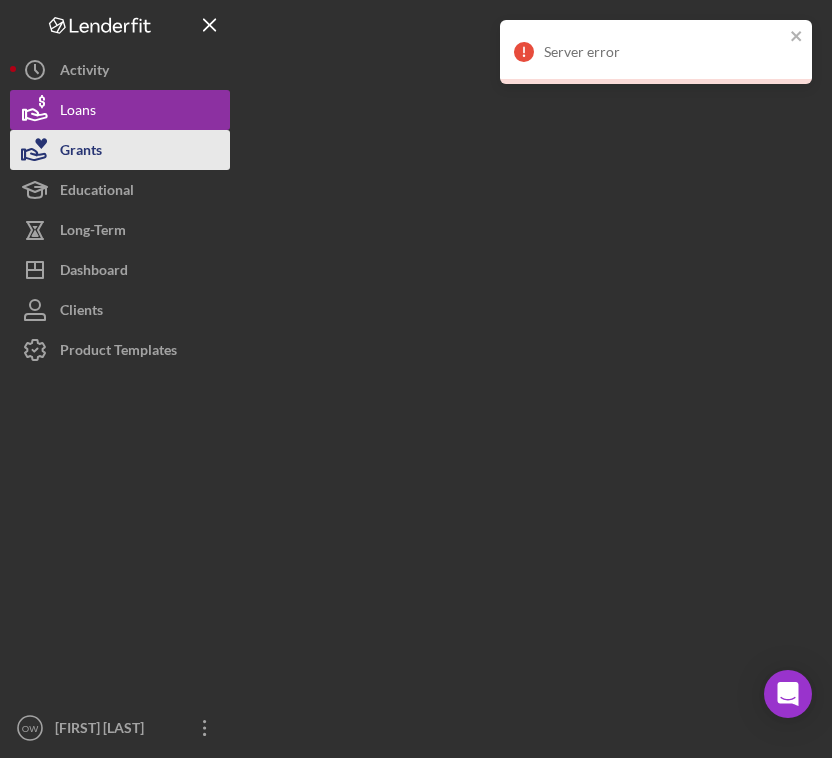 click on "Grants" at bounding box center [120, 150] 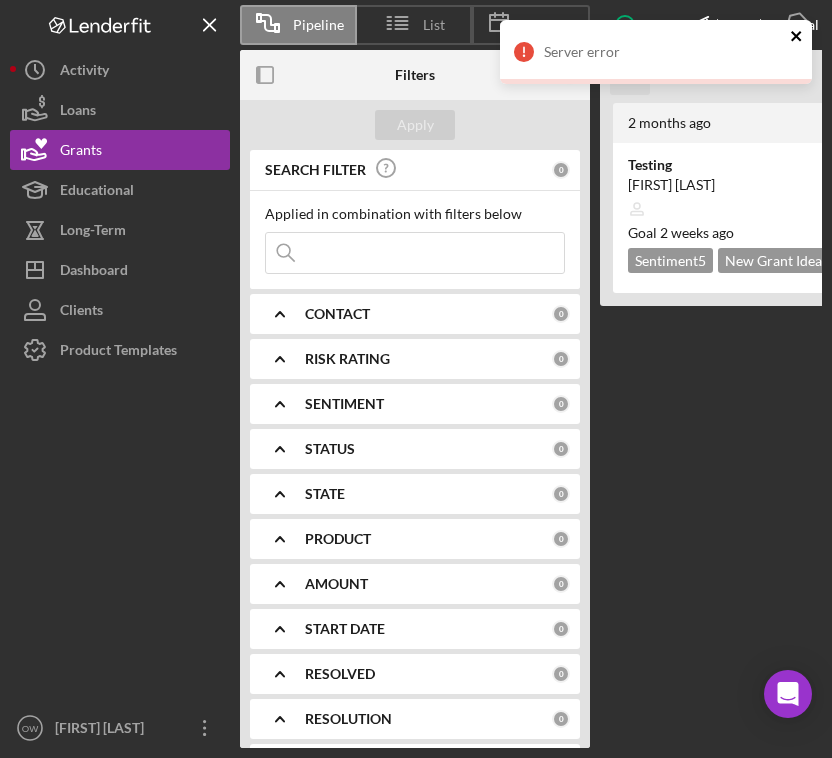 click 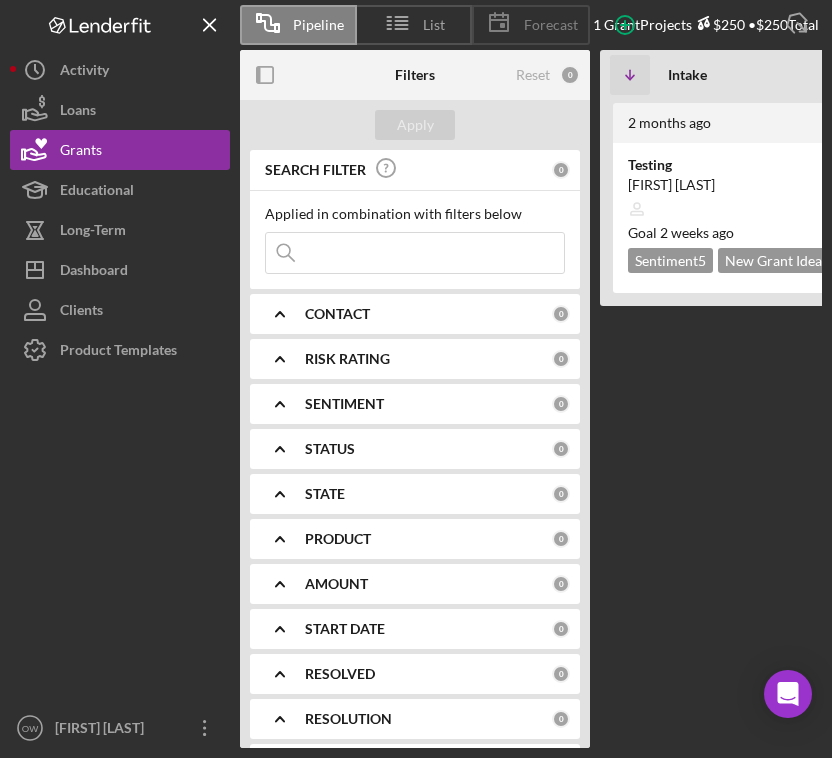 click on "Forecast" at bounding box center (551, 25) 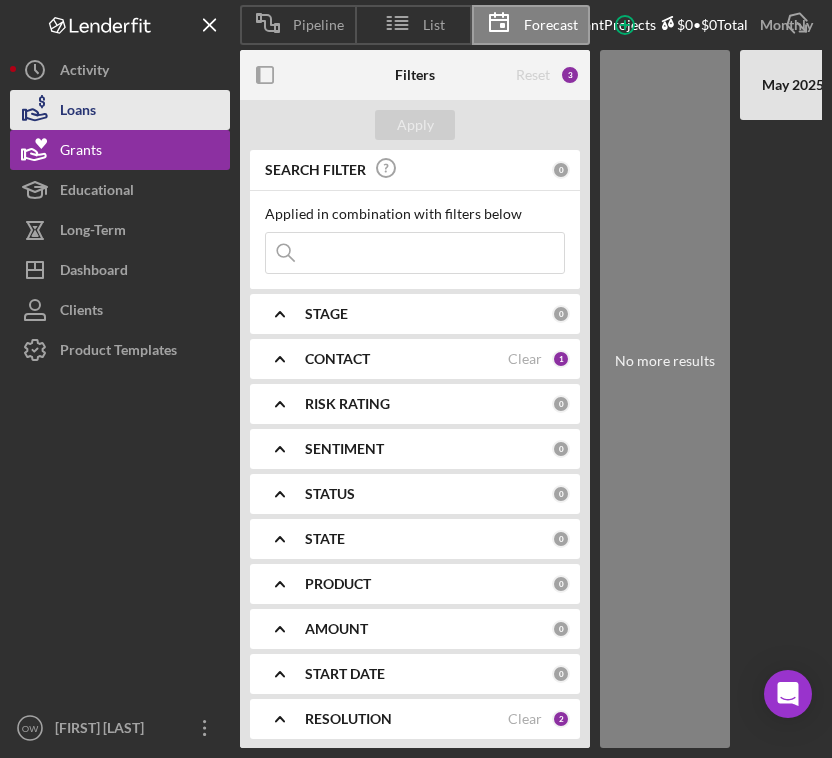 click 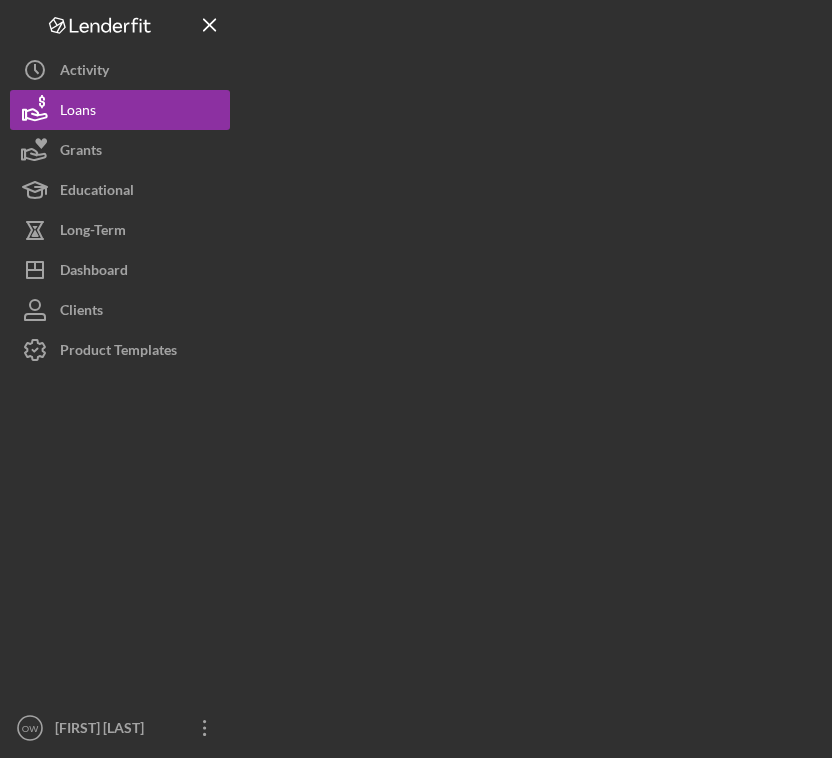 scroll, scrollTop: 0, scrollLeft: 0, axis: both 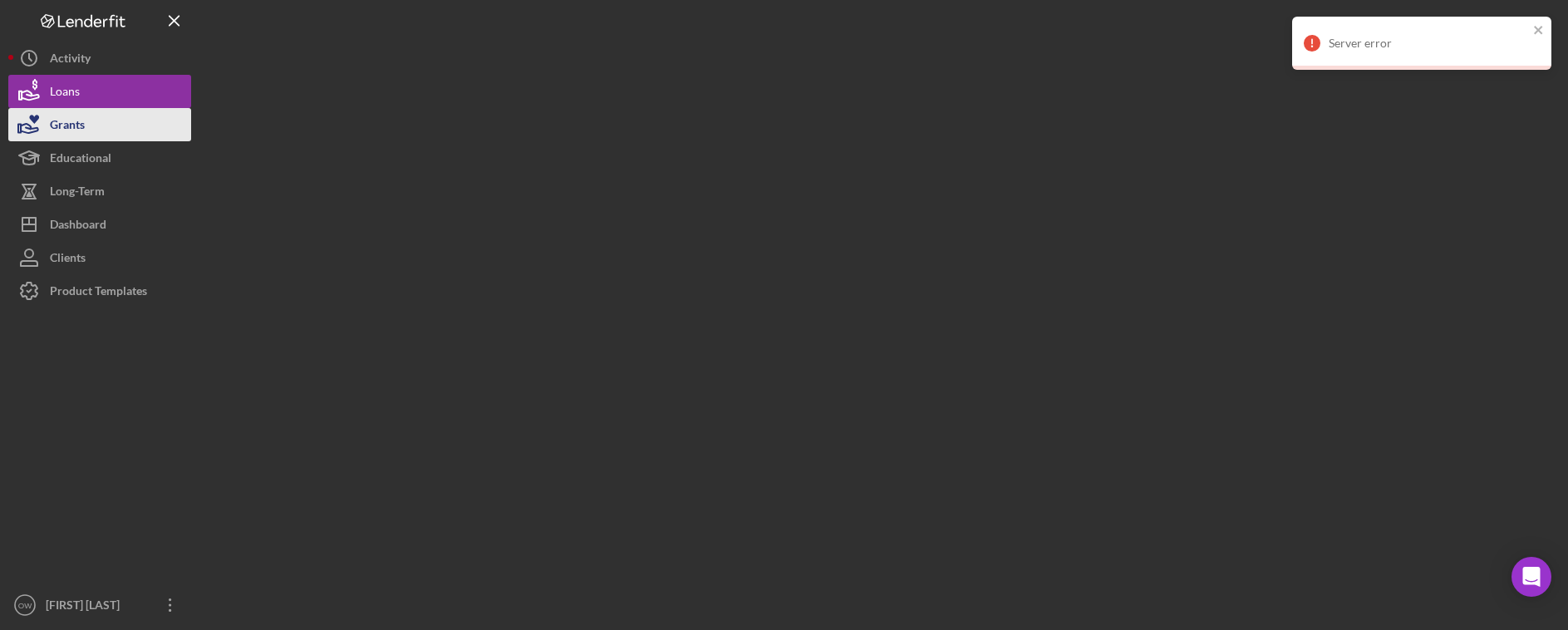 click on "Grants" at bounding box center [100, 125] 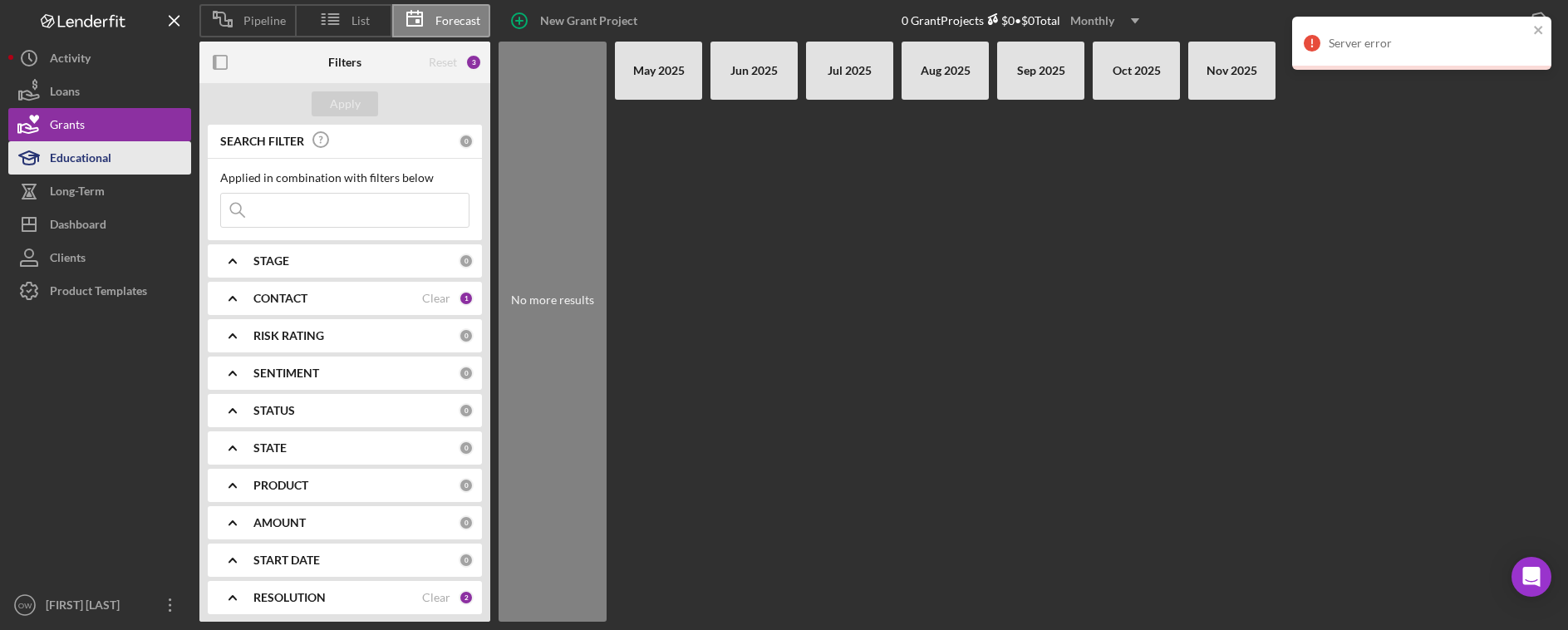 click on "Educational" at bounding box center (81, 160) 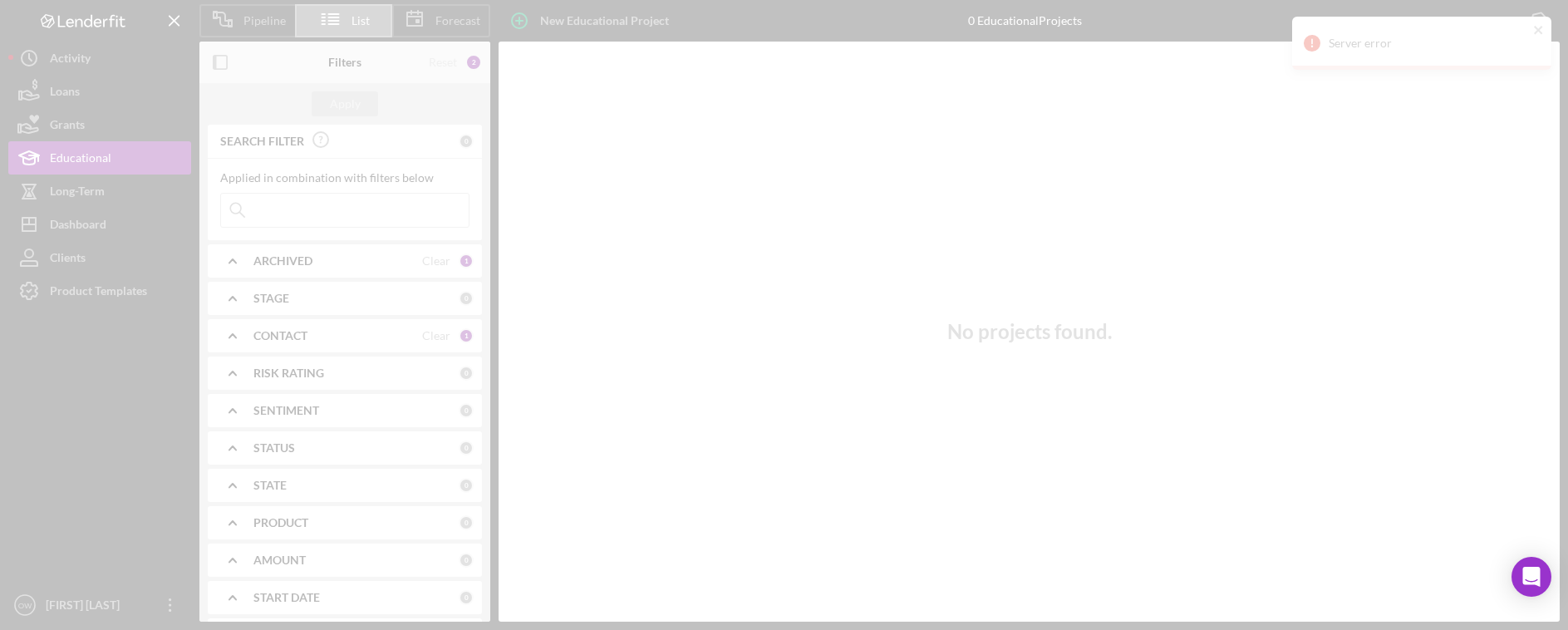 click at bounding box center (784, 315) 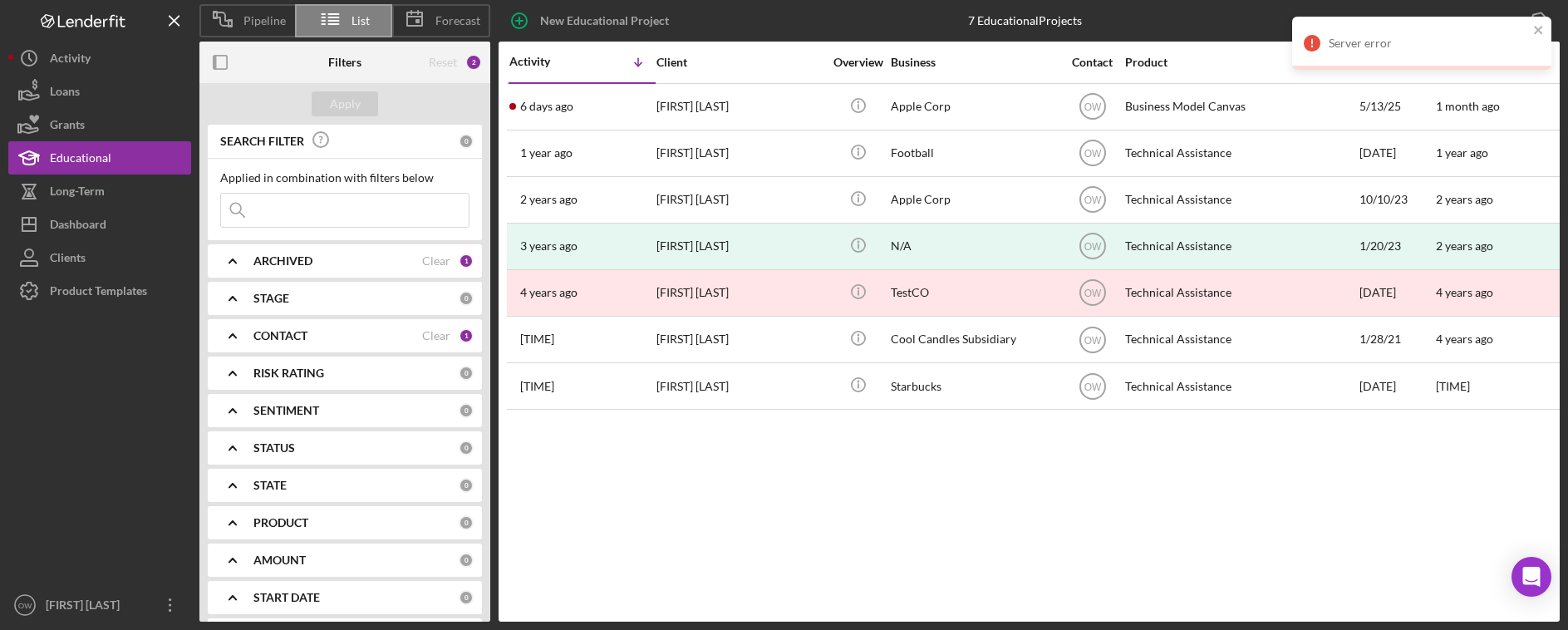 click on "Forecast" at bounding box center (458, 21) 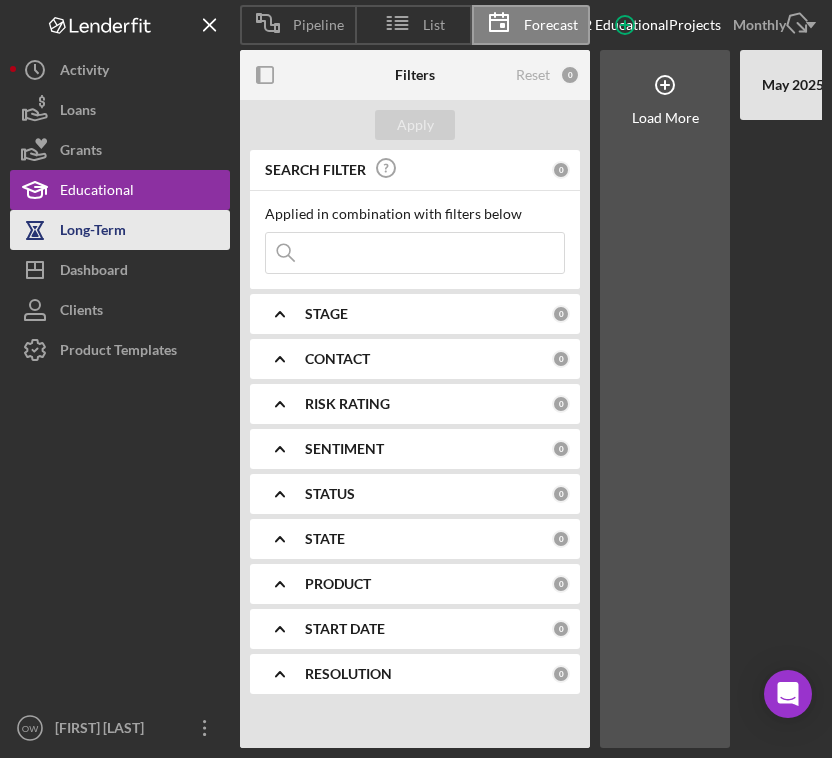 click on "Long-Term" at bounding box center (93, 232) 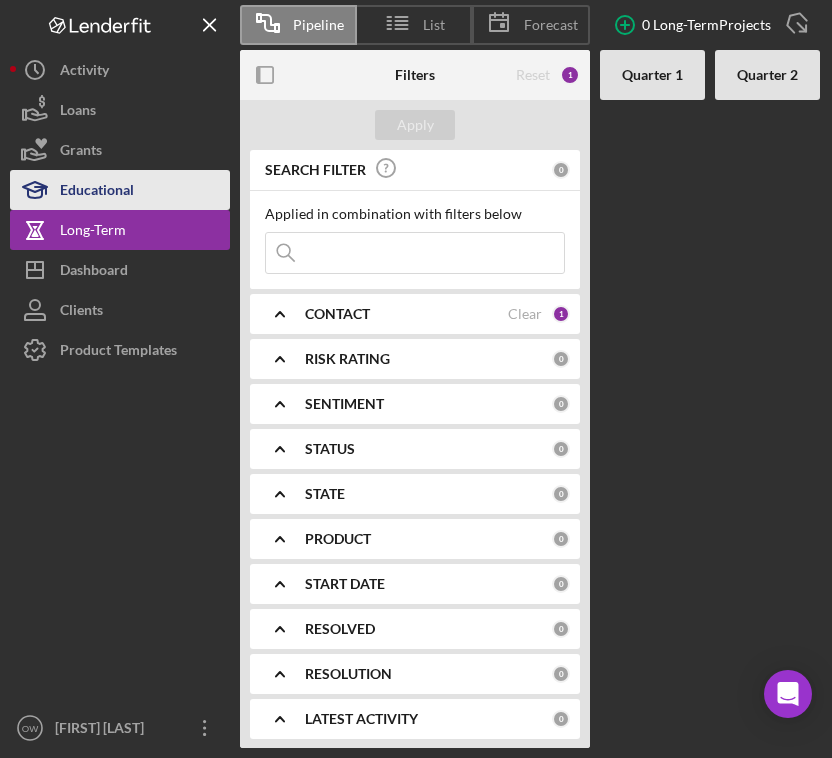 click on "Educational" at bounding box center [97, 192] 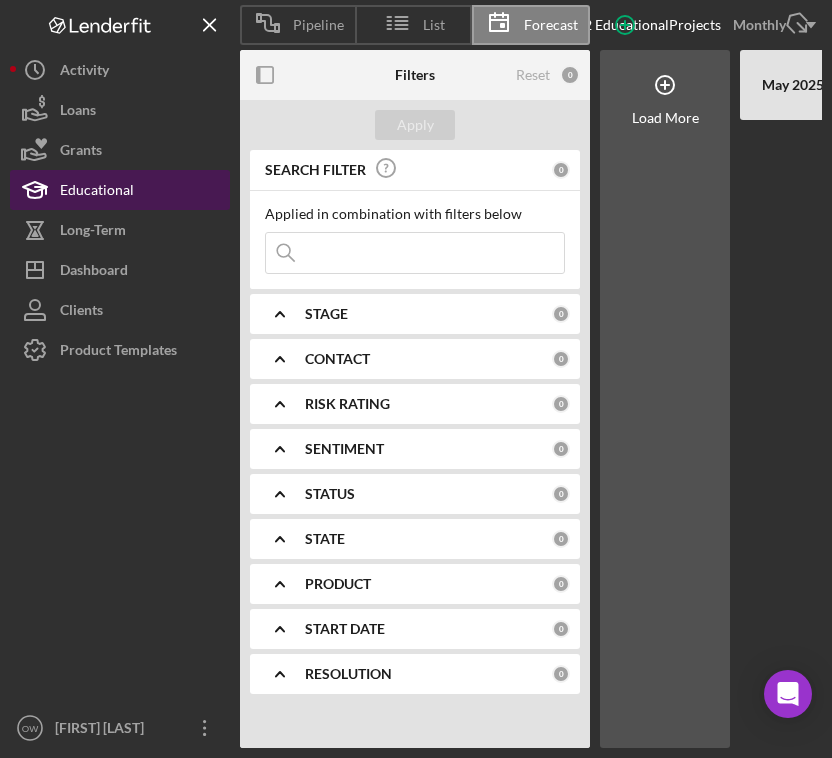 scroll, scrollTop: 0, scrollLeft: 680, axis: horizontal 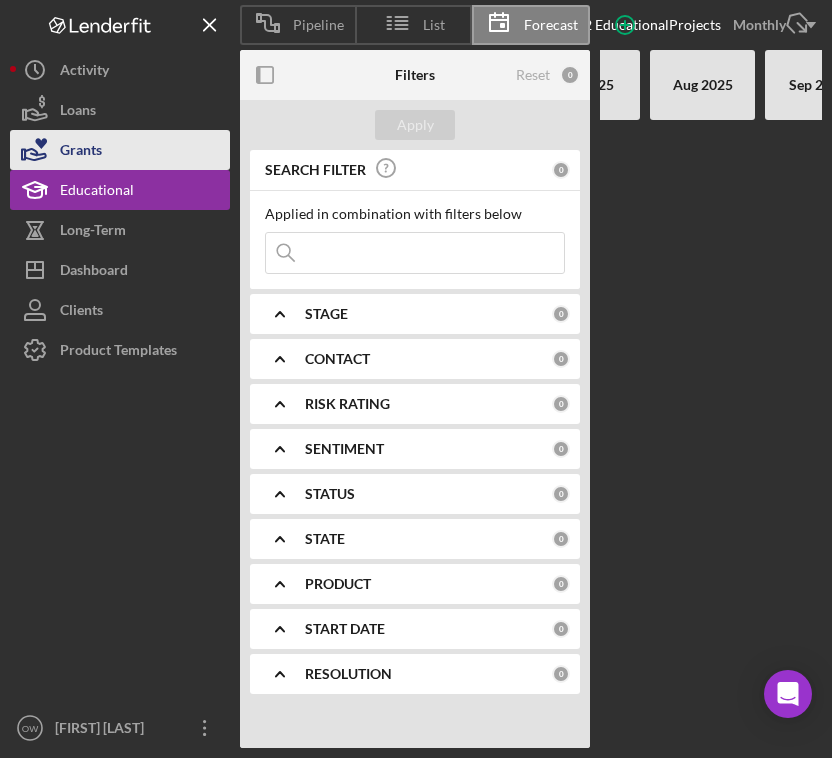 click on "Grants" at bounding box center [120, 150] 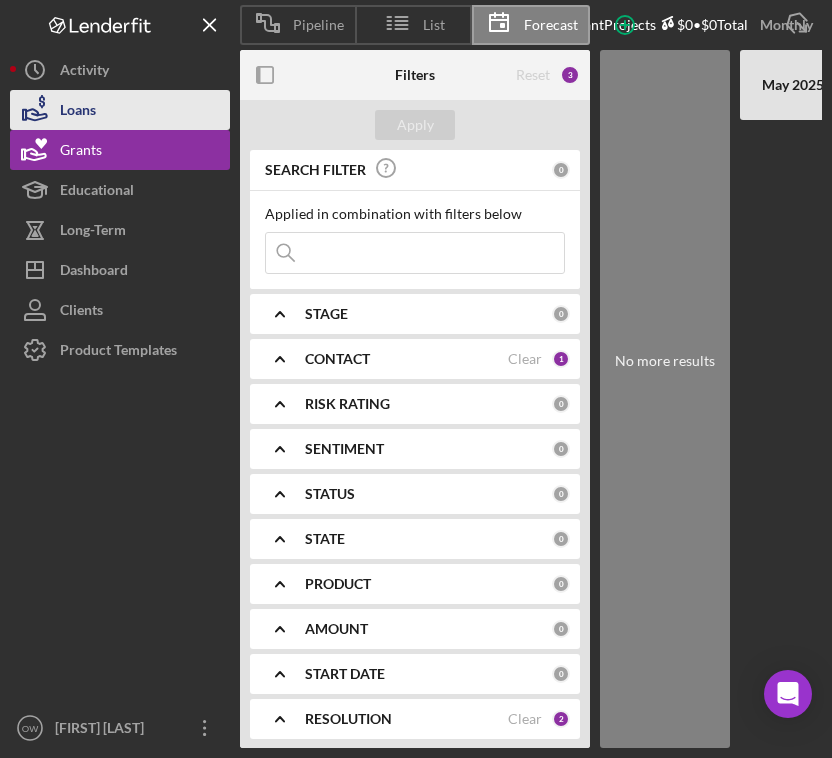 click on "Loans" at bounding box center (120, 110) 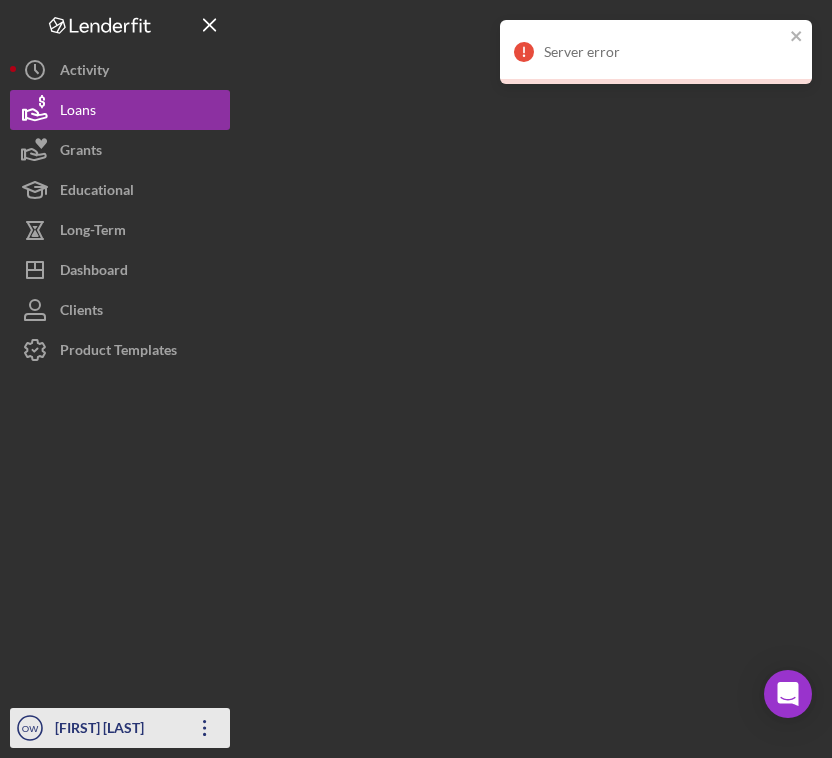 click on "[FIRST] [LAST]" at bounding box center (115, 730) 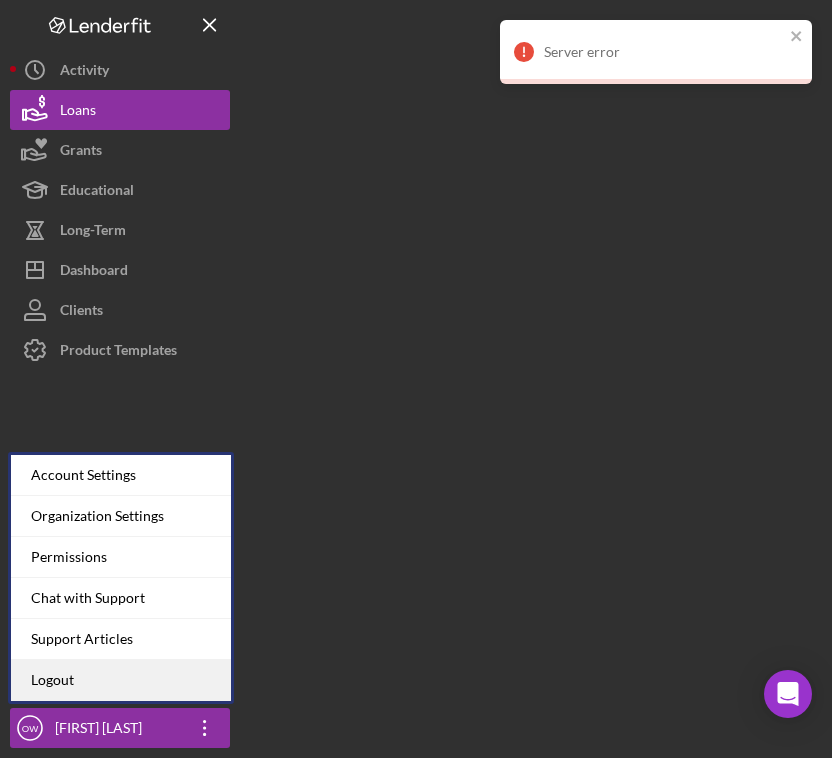 click on "Logout" at bounding box center [121, 680] 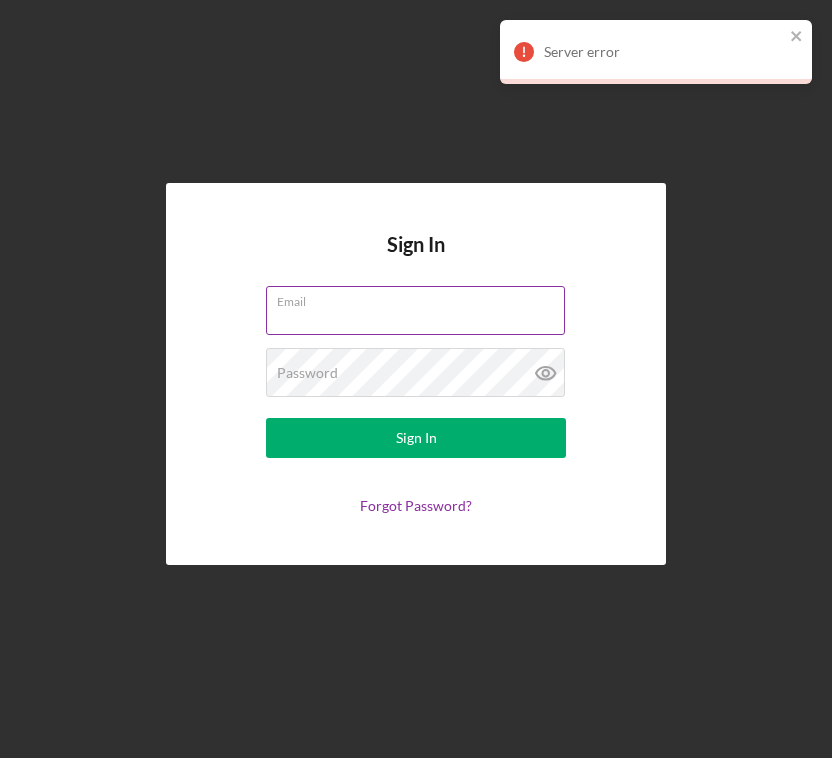 type on "lfdemolenderuser@gmail.com" 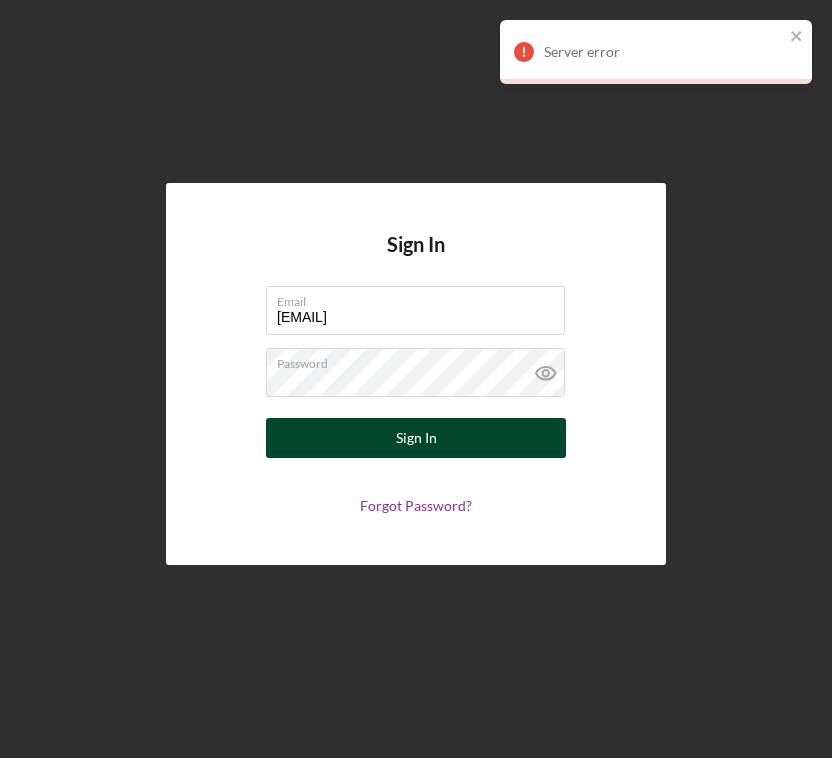 click on "Sign In" at bounding box center [416, 438] 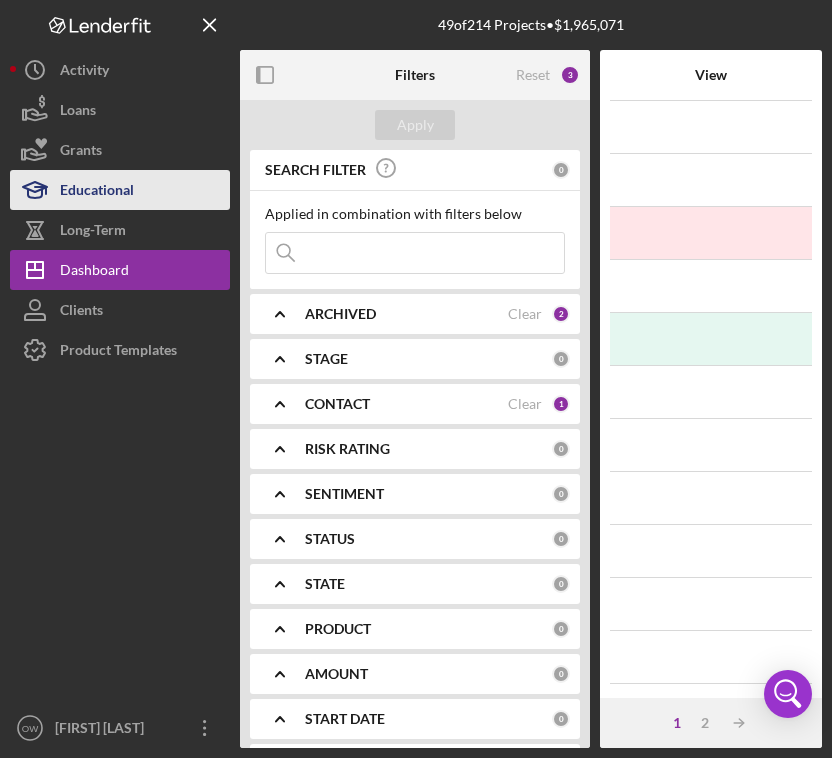 click on "Educational" at bounding box center [97, 192] 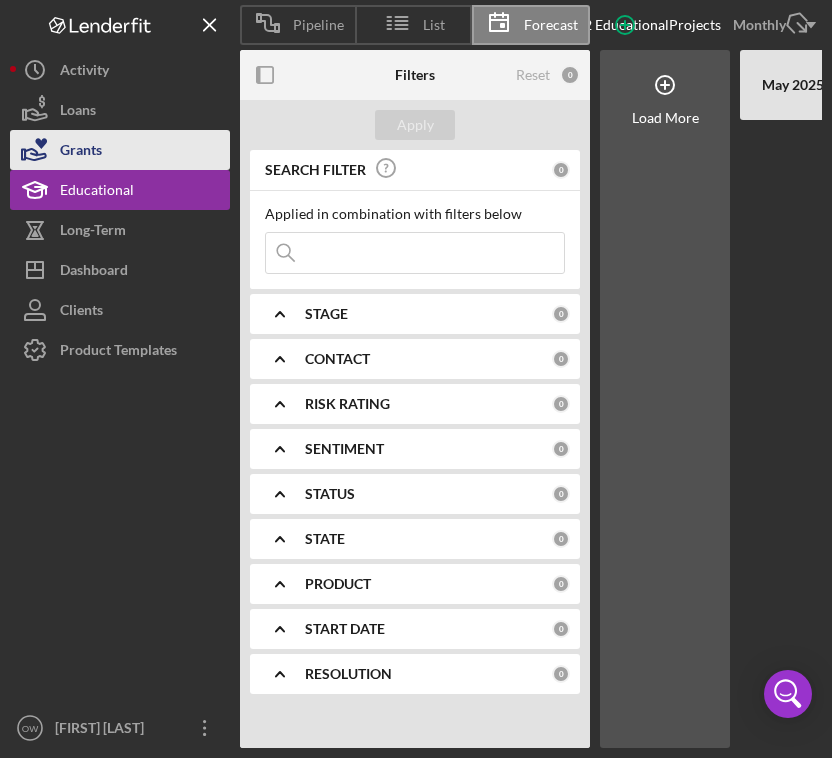 scroll, scrollTop: 0, scrollLeft: 680, axis: horizontal 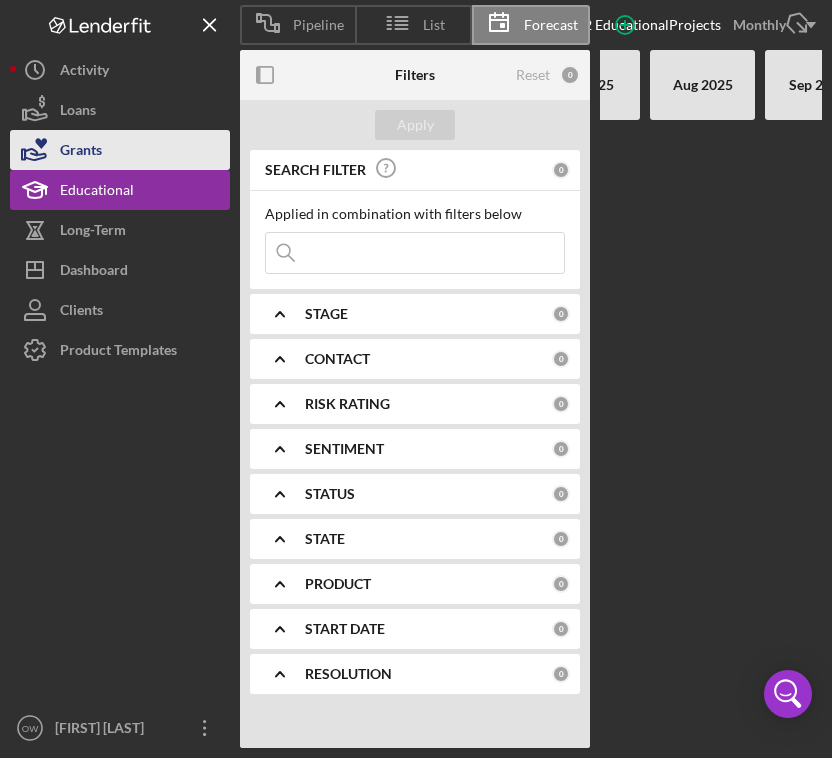 click on "Grants" at bounding box center [120, 150] 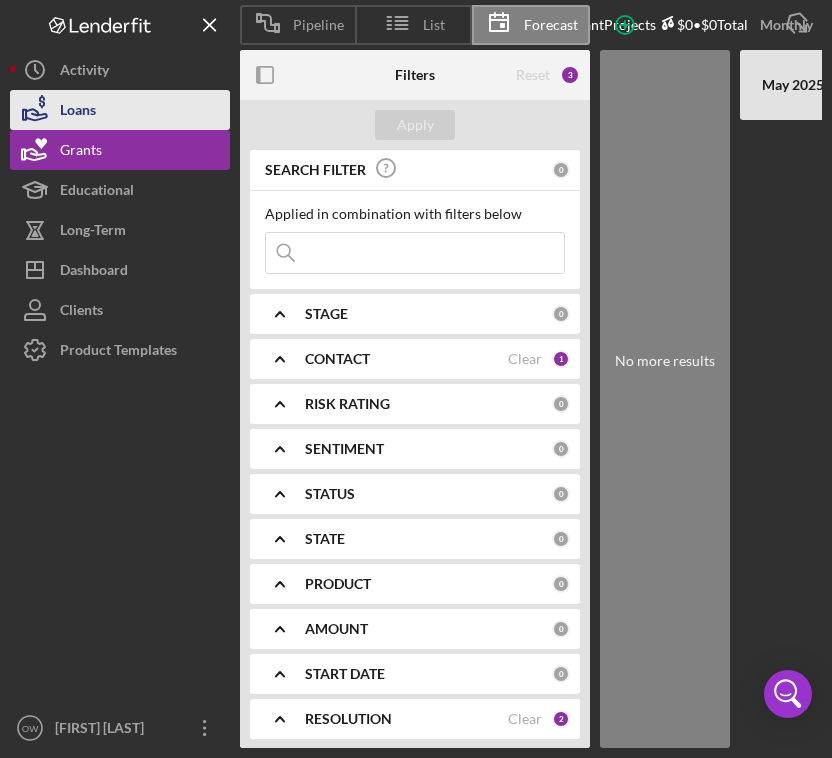 click on "Loans" at bounding box center [120, 110] 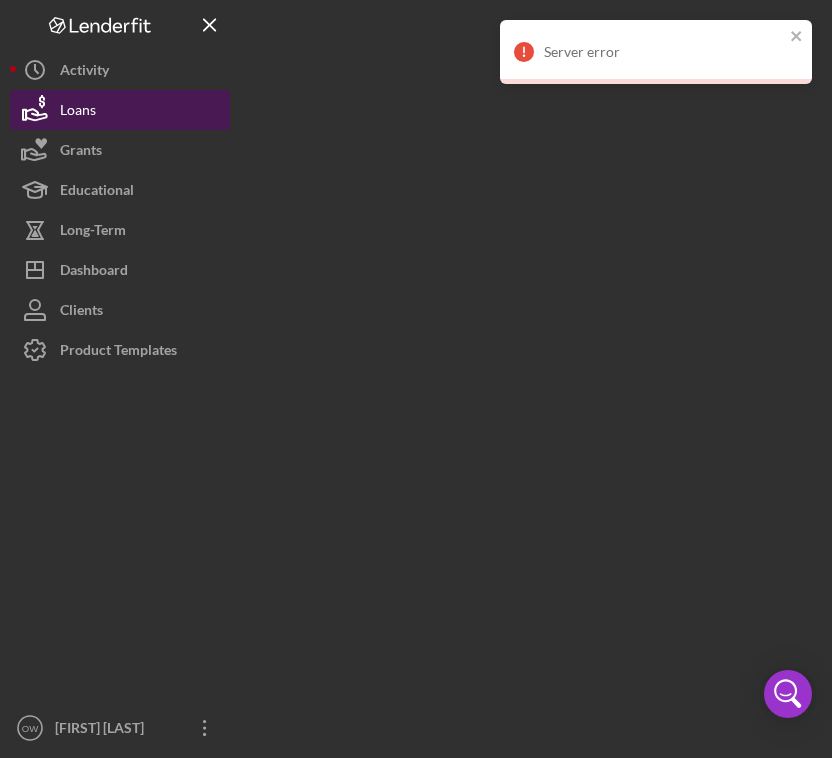 click on "Loans" at bounding box center (120, 110) 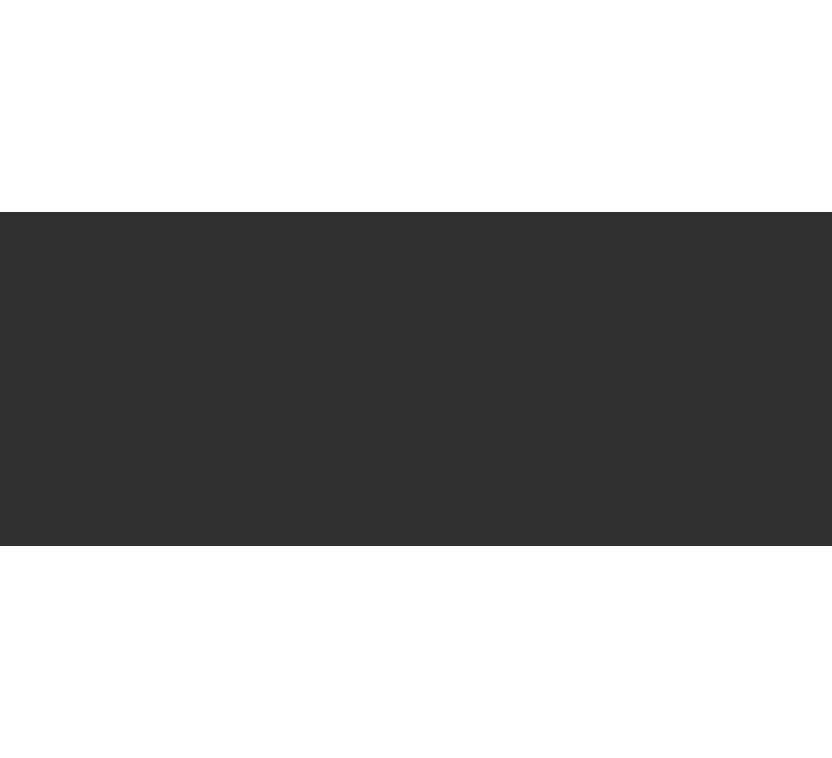 scroll, scrollTop: 0, scrollLeft: 0, axis: both 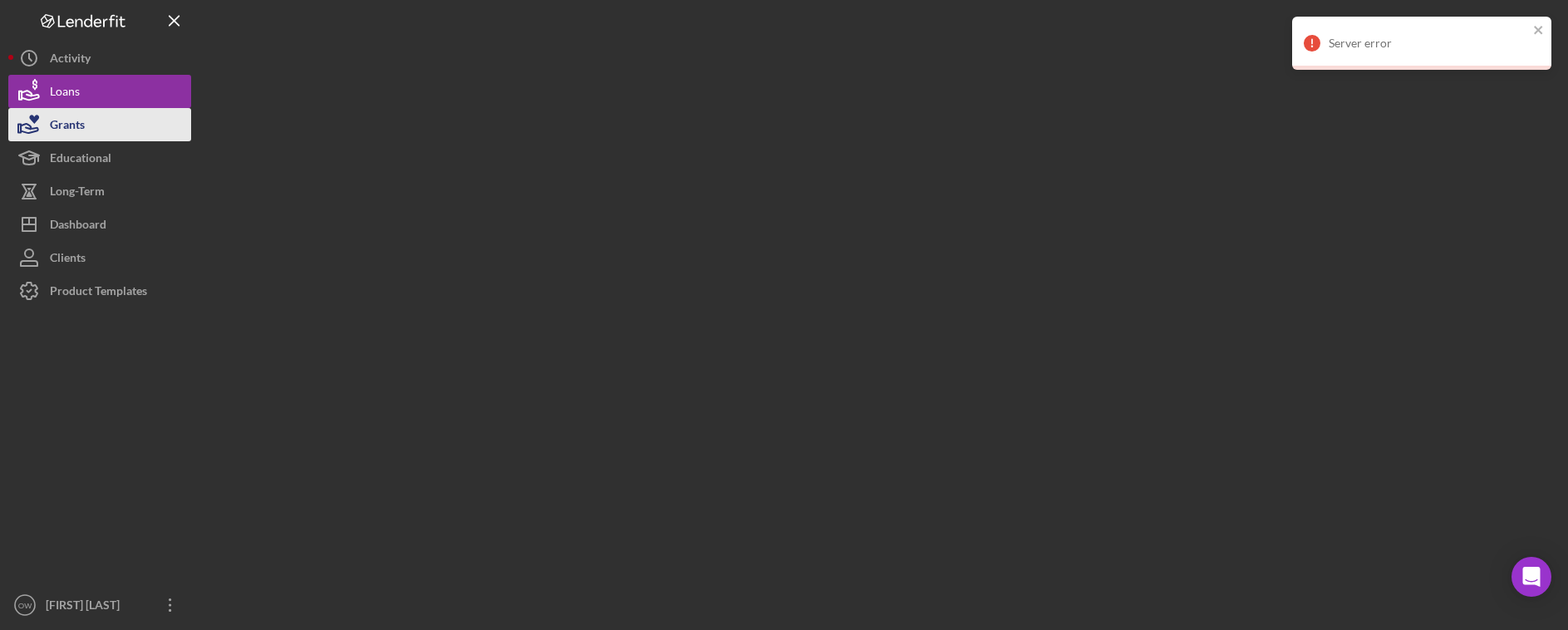 click on "Grants" at bounding box center (100, 125) 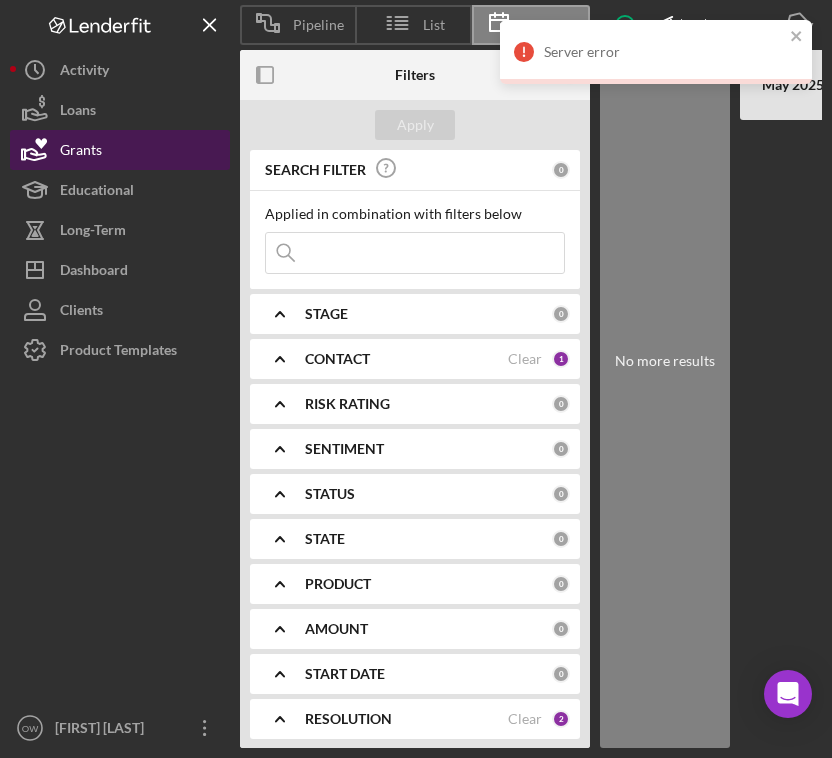 click on "Grants" at bounding box center [120, 150] 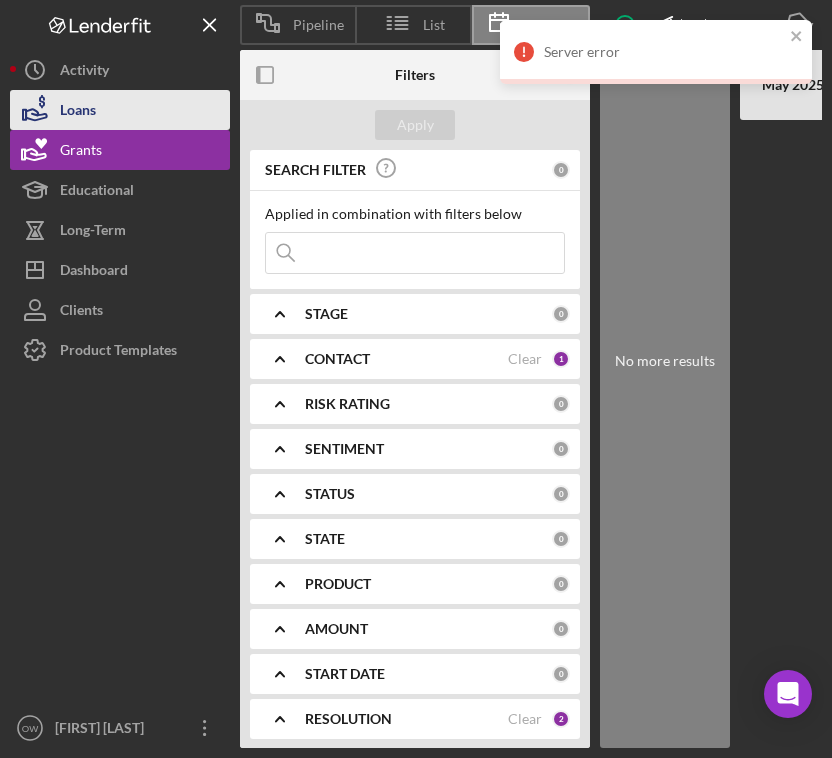 click on "Loans" at bounding box center (120, 110) 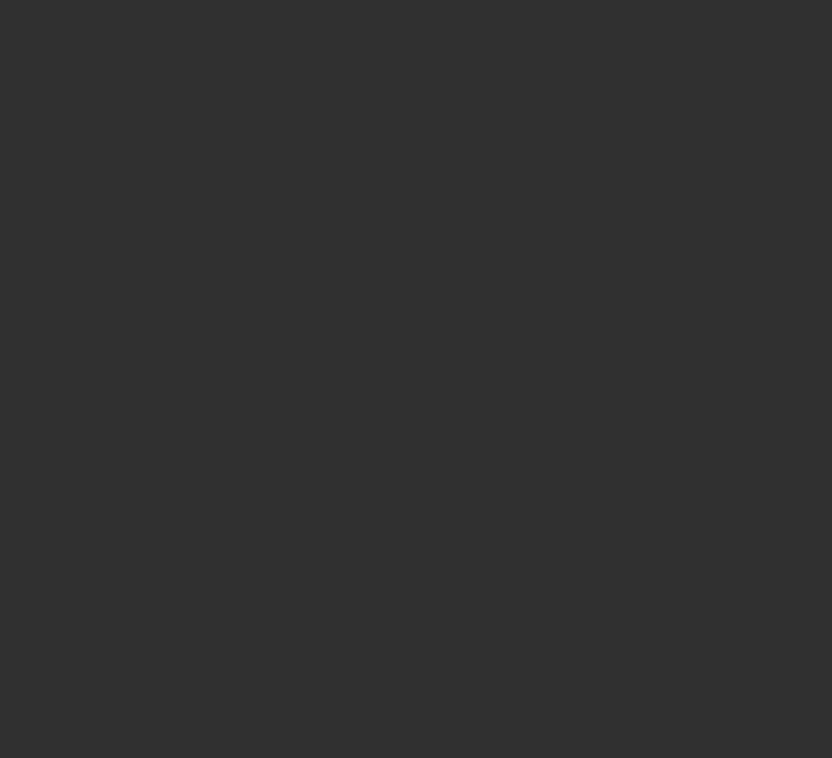 scroll, scrollTop: 0, scrollLeft: 0, axis: both 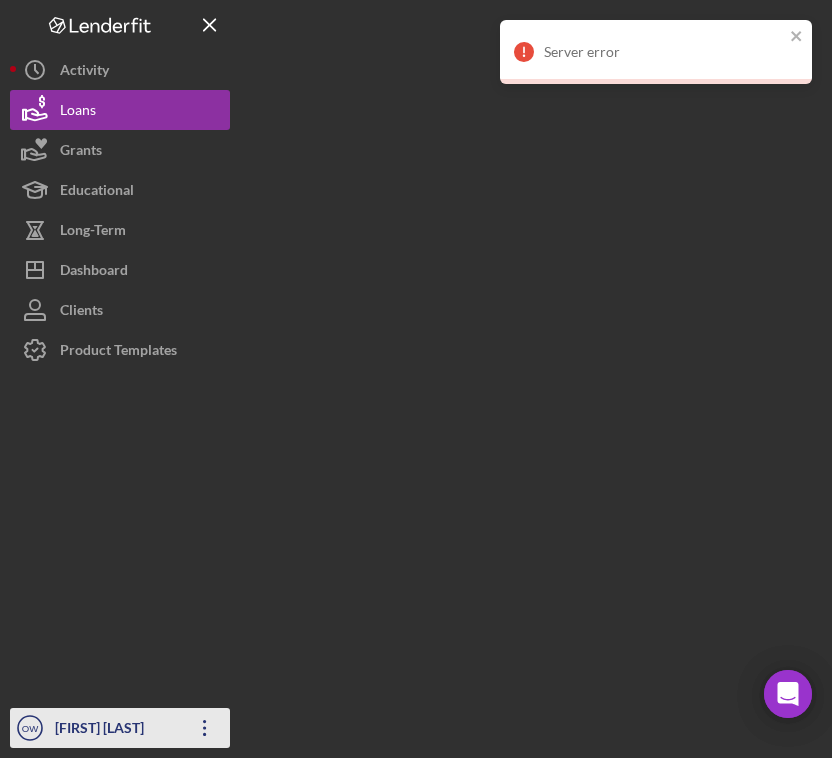 click on "[FIRST] [LAST]" at bounding box center (115, 730) 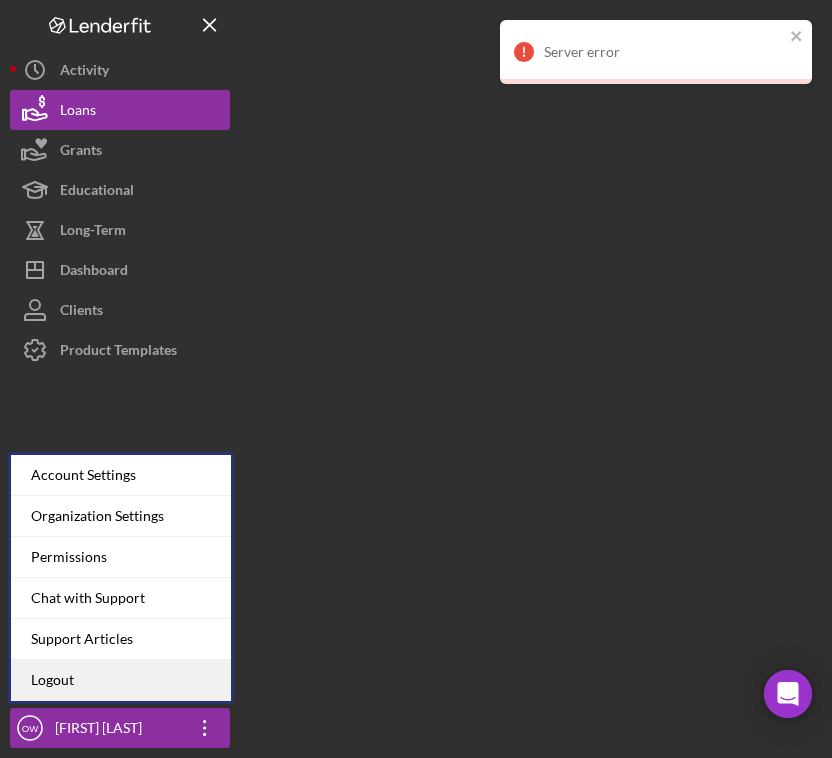 click on "Logout" at bounding box center (121, 680) 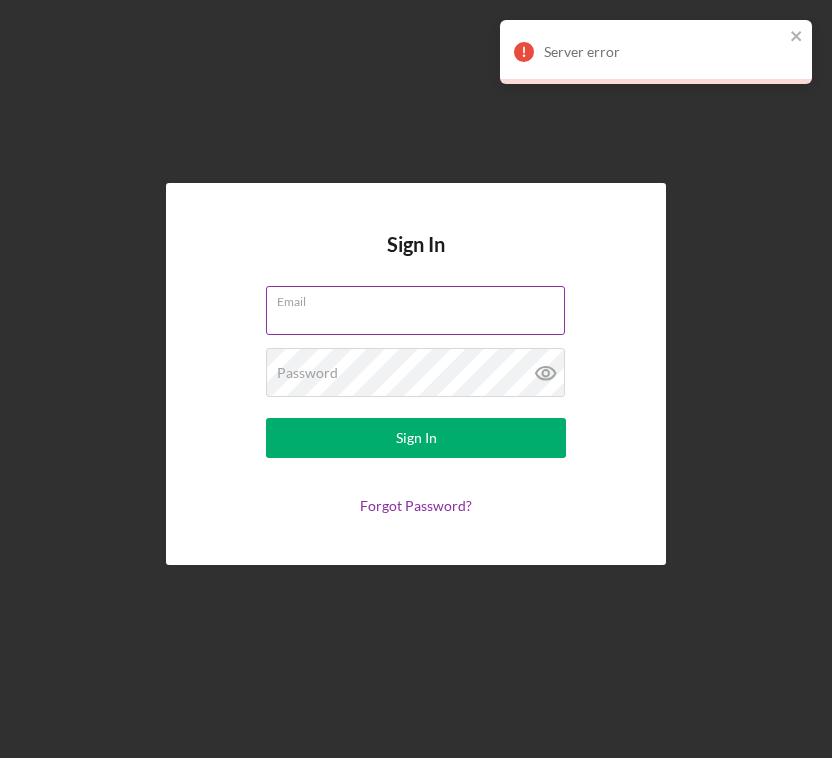 type on "[EMAIL]" 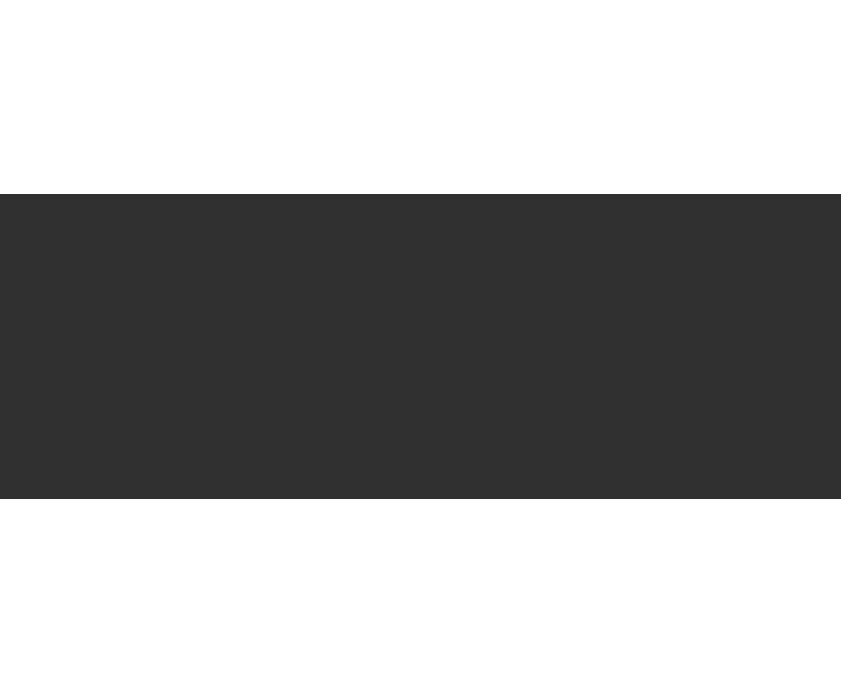 scroll, scrollTop: 0, scrollLeft: 0, axis: both 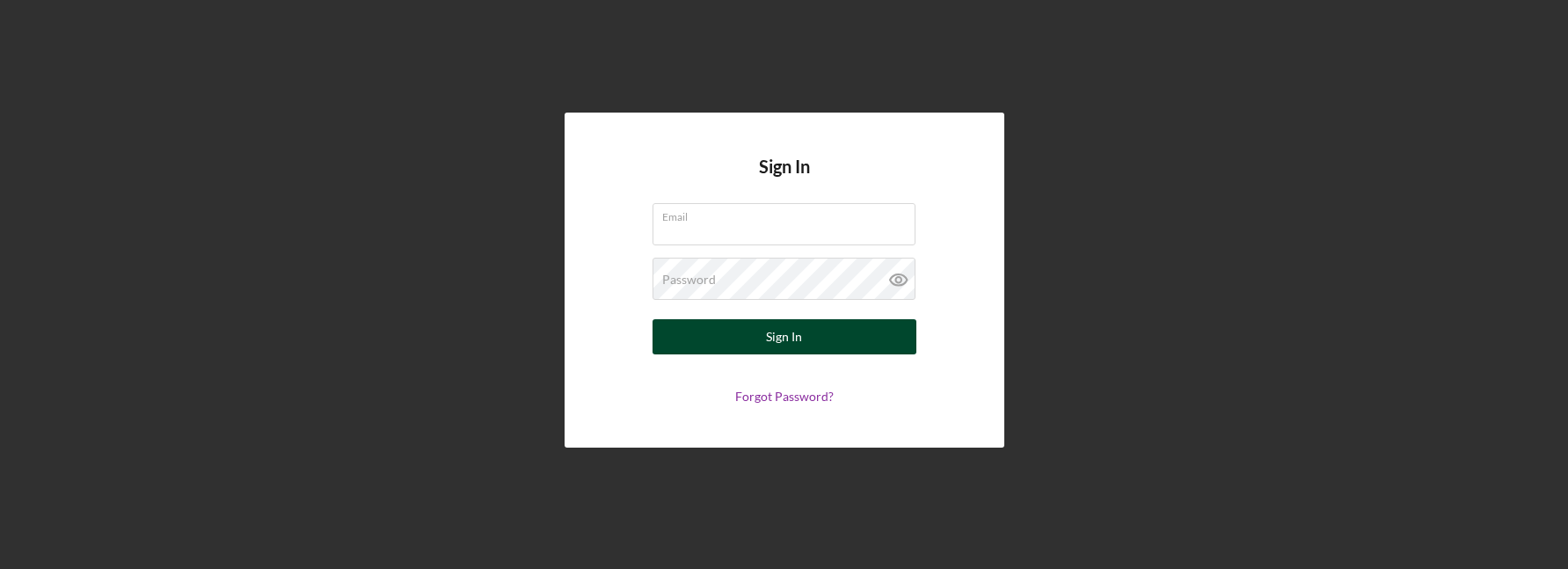 type on "[EMAIL]" 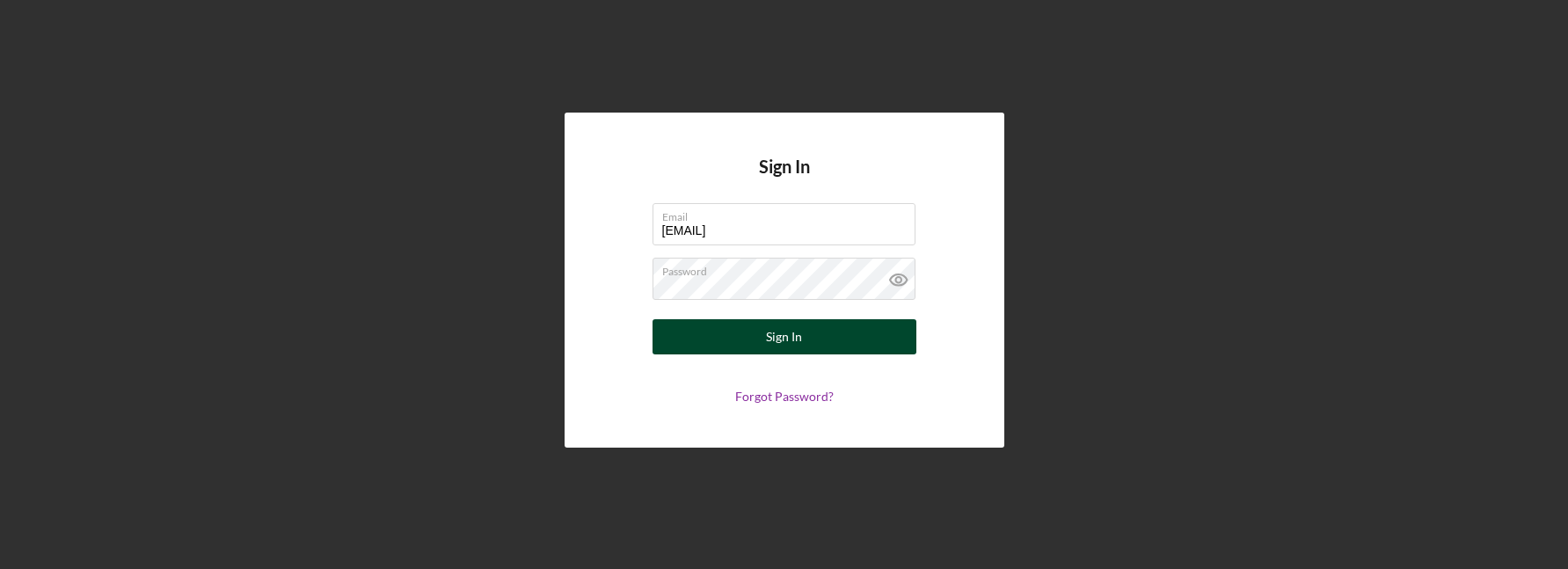click on "Sign In" at bounding box center (784, 337) 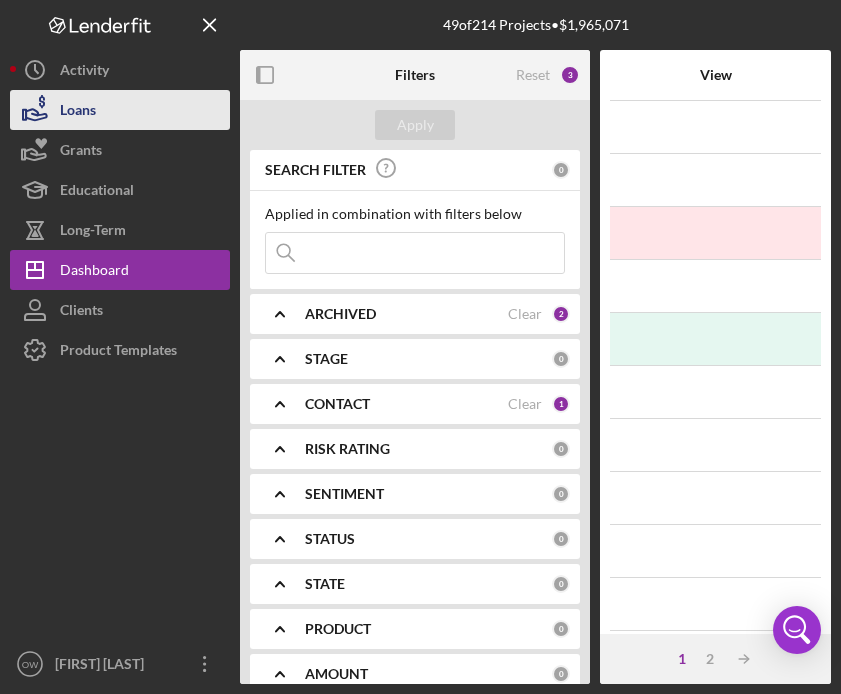 click on "Loans" at bounding box center (120, 110) 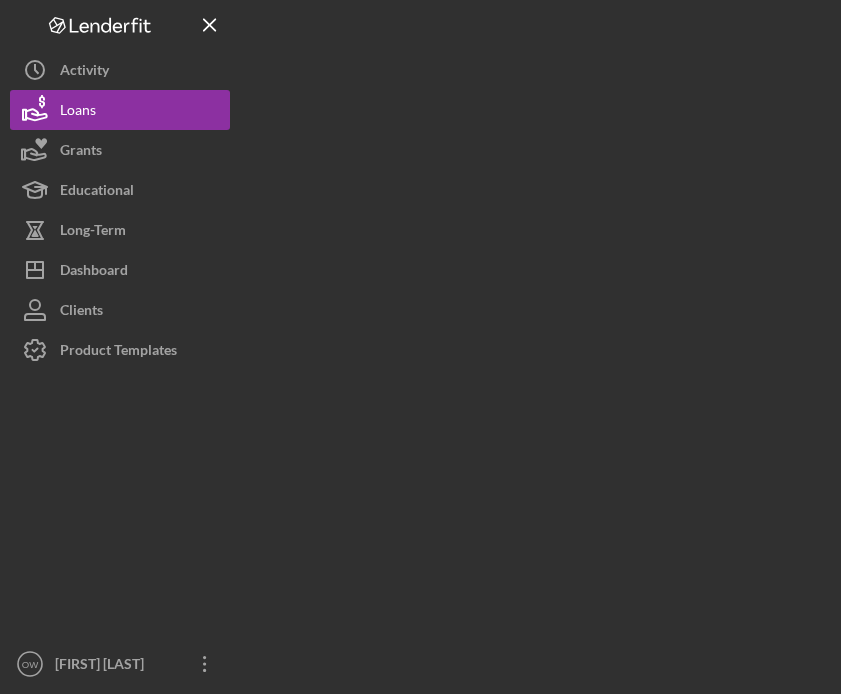 scroll, scrollTop: 0, scrollLeft: 0, axis: both 